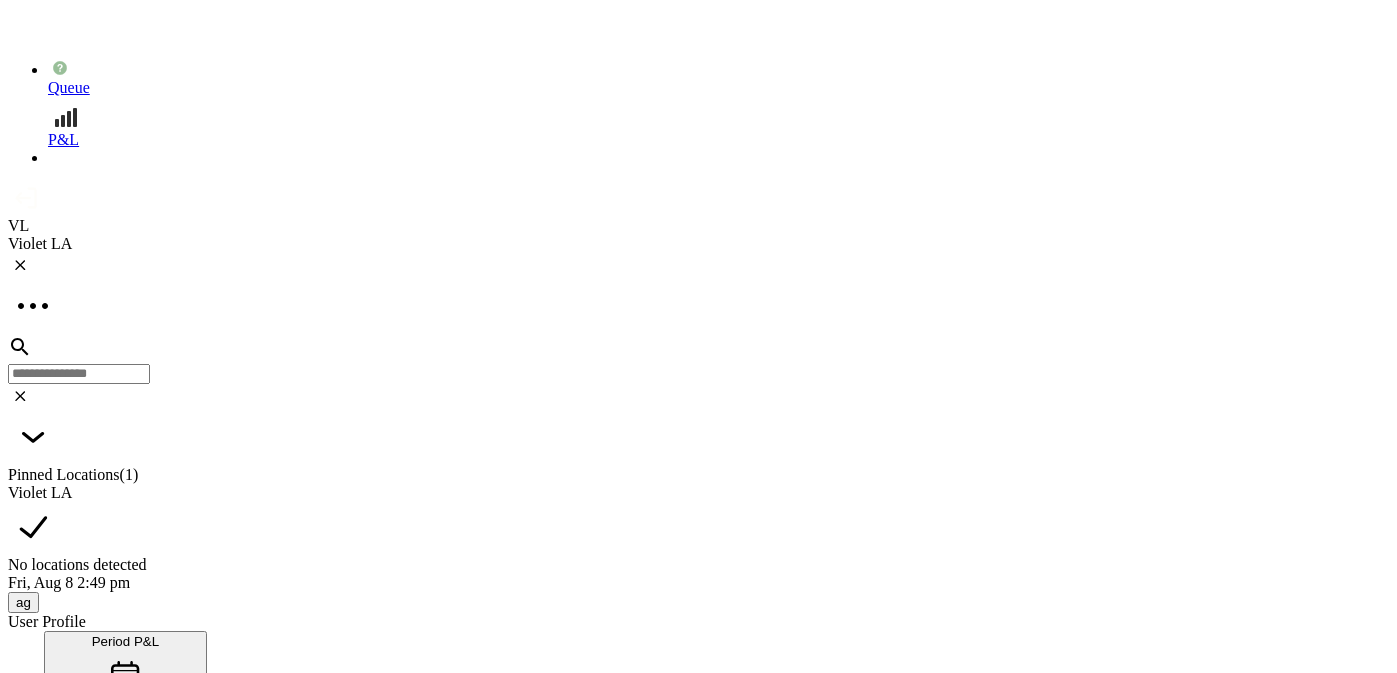 scroll, scrollTop: 0, scrollLeft: 0, axis: both 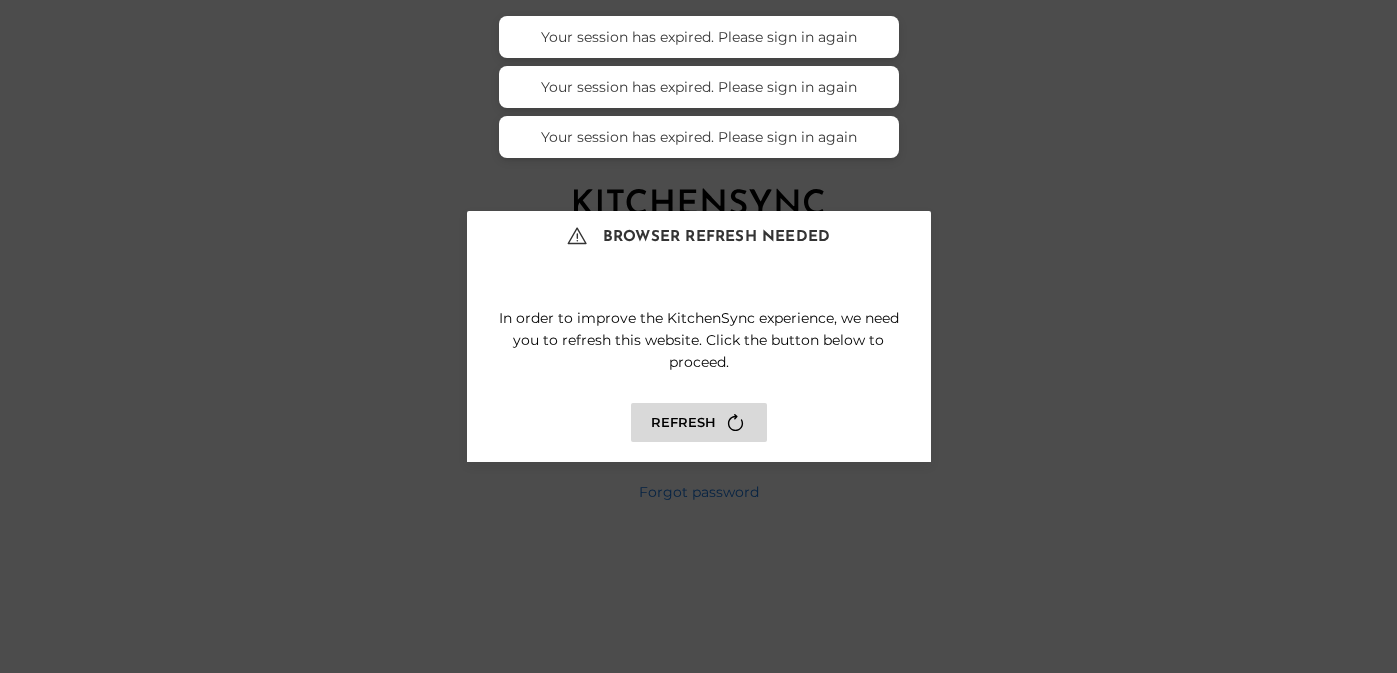 type on "**********" 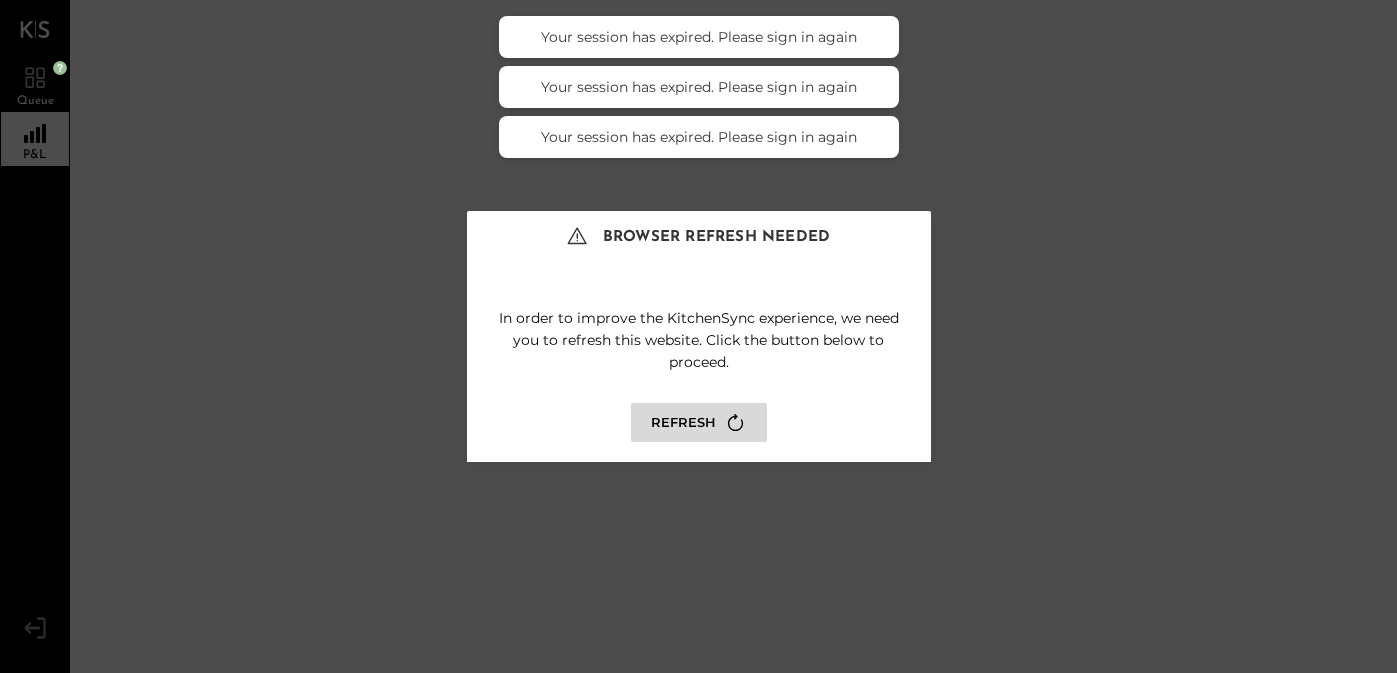 click 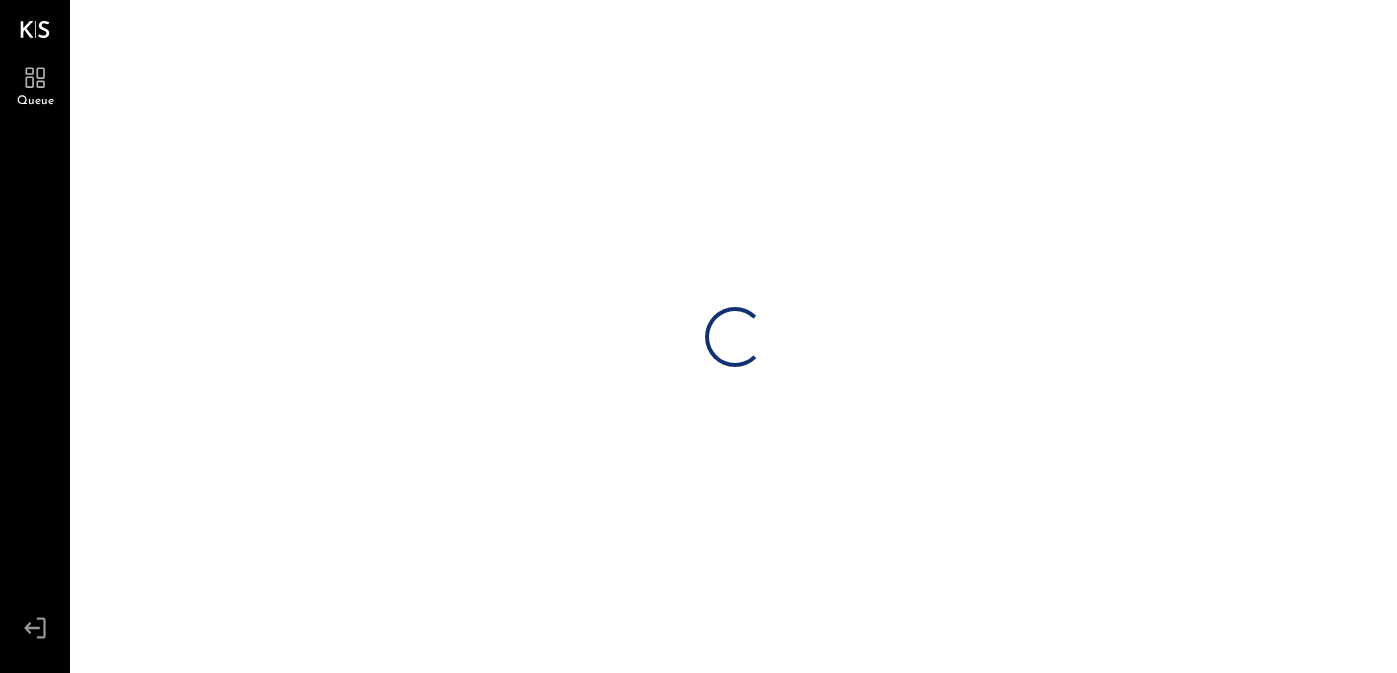 scroll, scrollTop: 0, scrollLeft: 0, axis: both 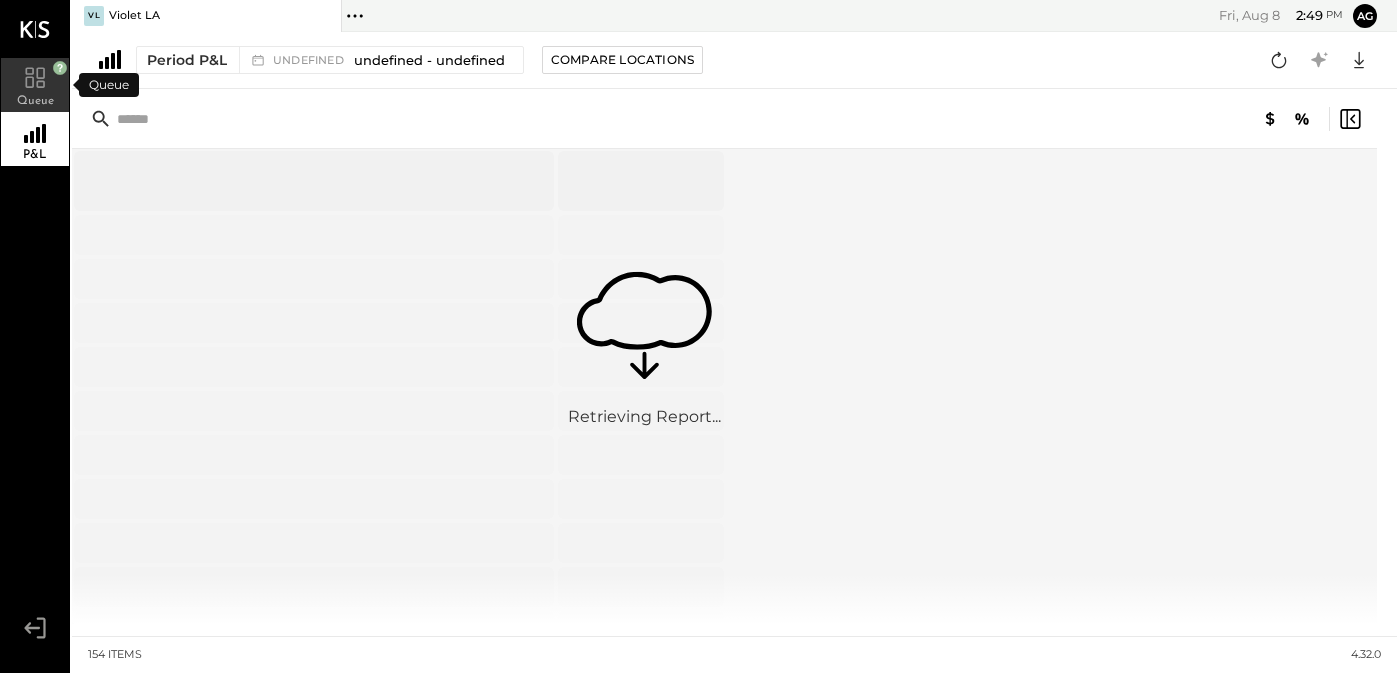 click on "Queue" at bounding box center (35, 101) 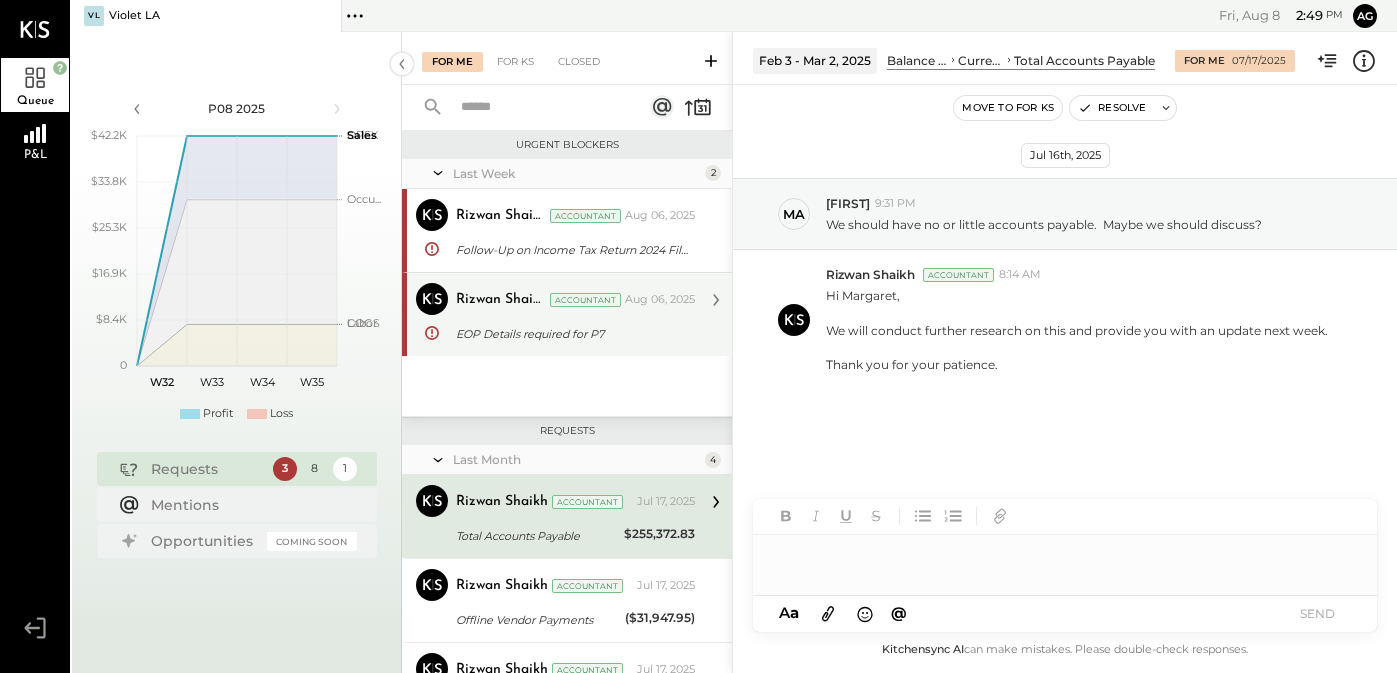 scroll, scrollTop: 0, scrollLeft: 0, axis: both 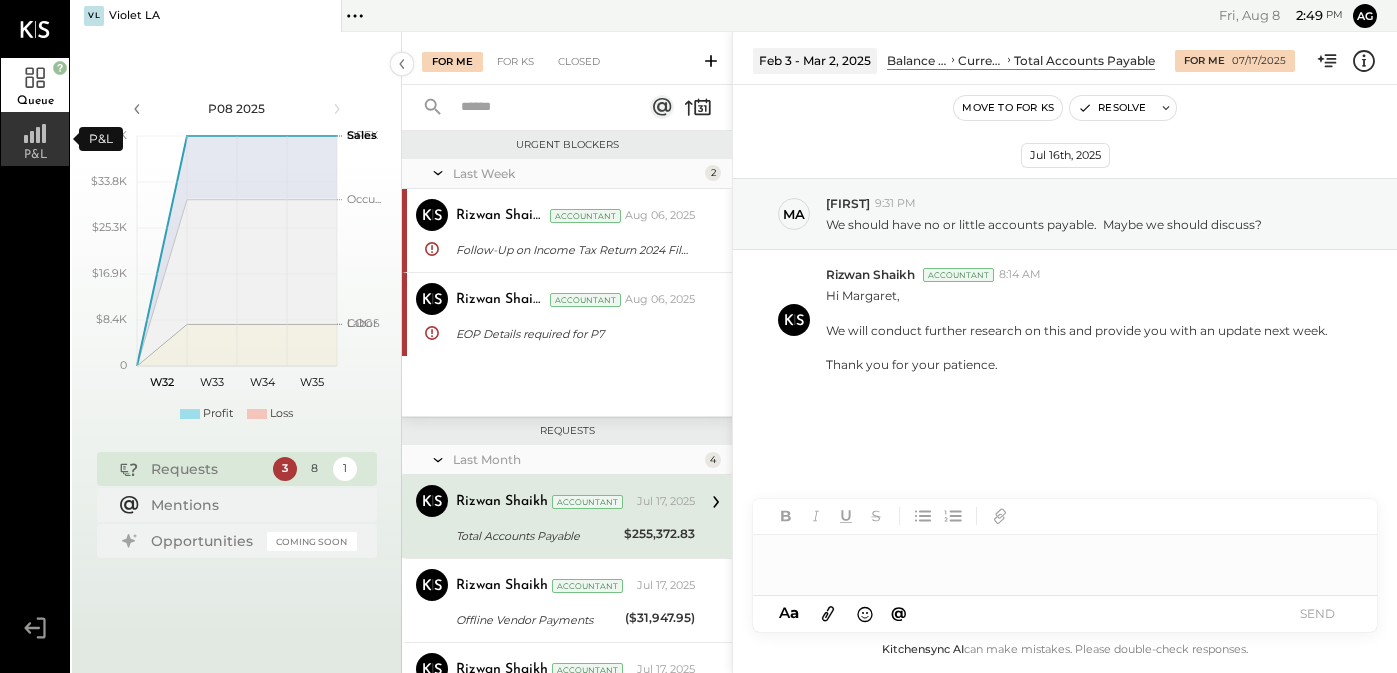 click on "P&L" at bounding box center (35, 139) 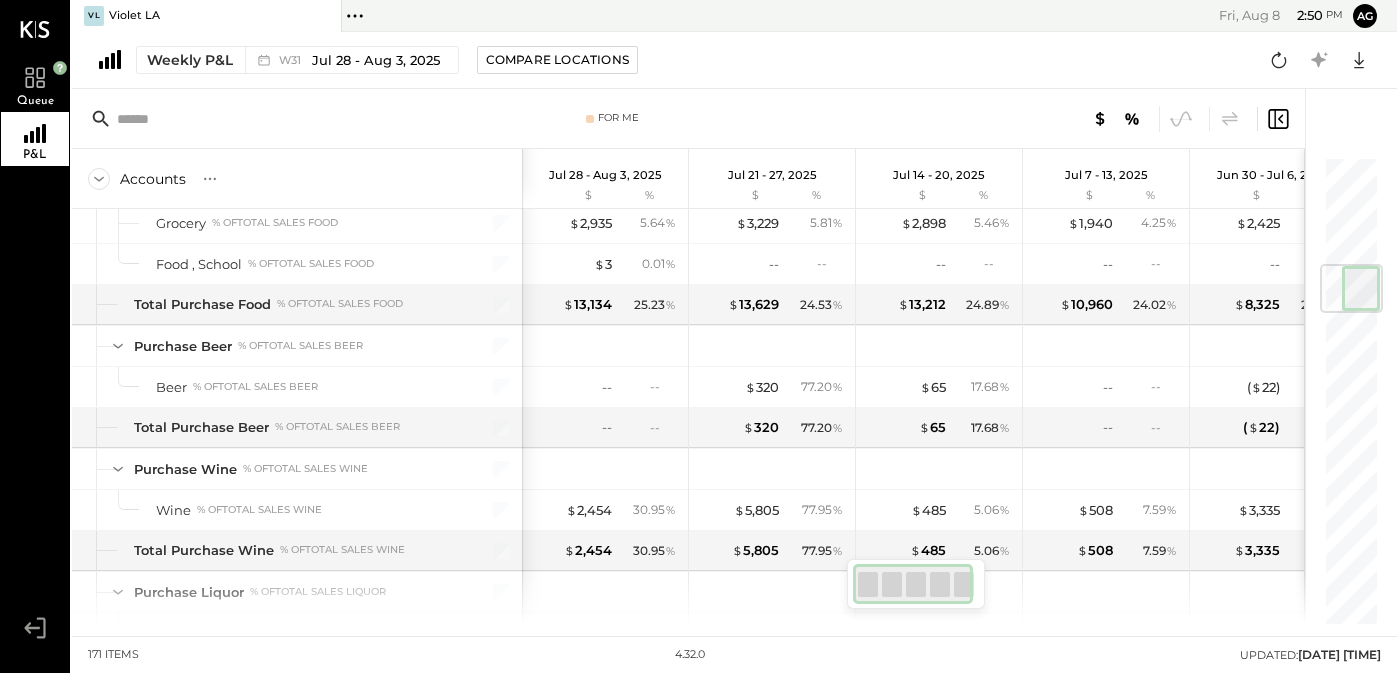scroll, scrollTop: 0, scrollLeft: 0, axis: both 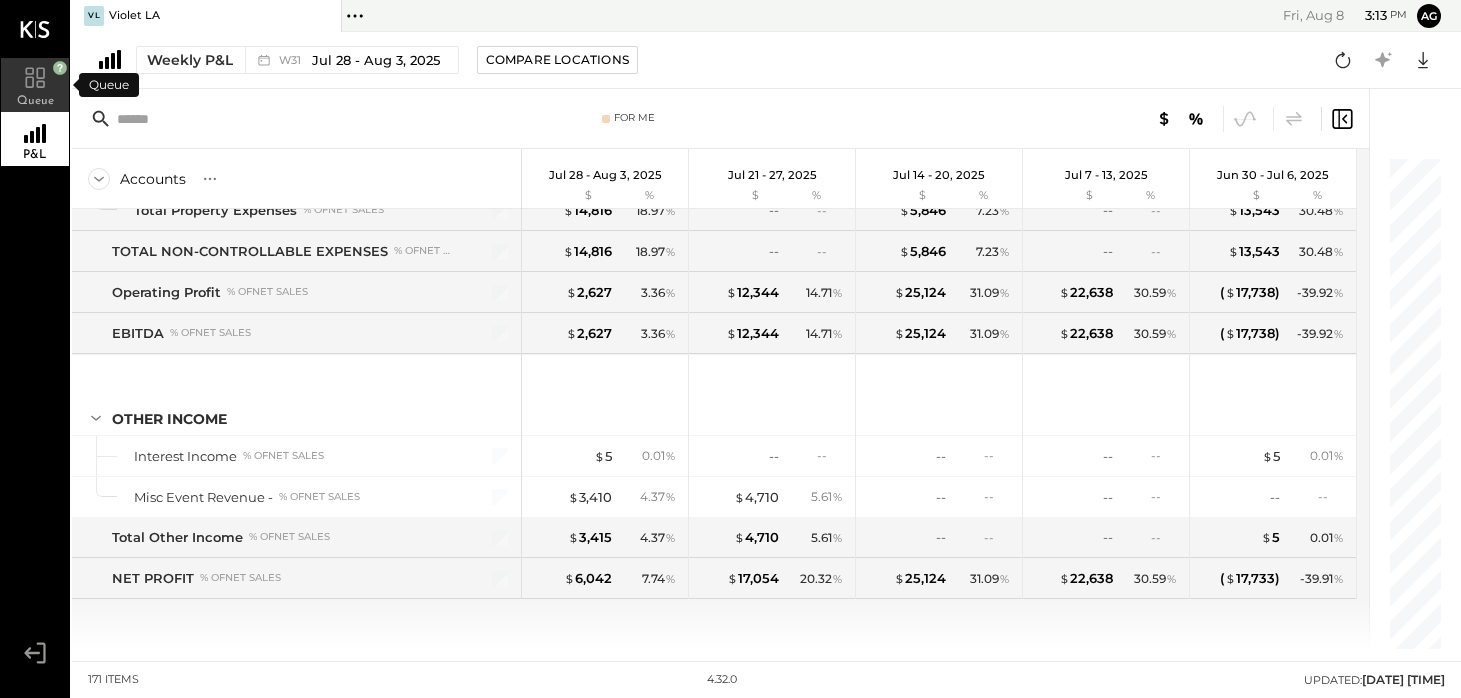 click on "Queue" at bounding box center [35, 85] 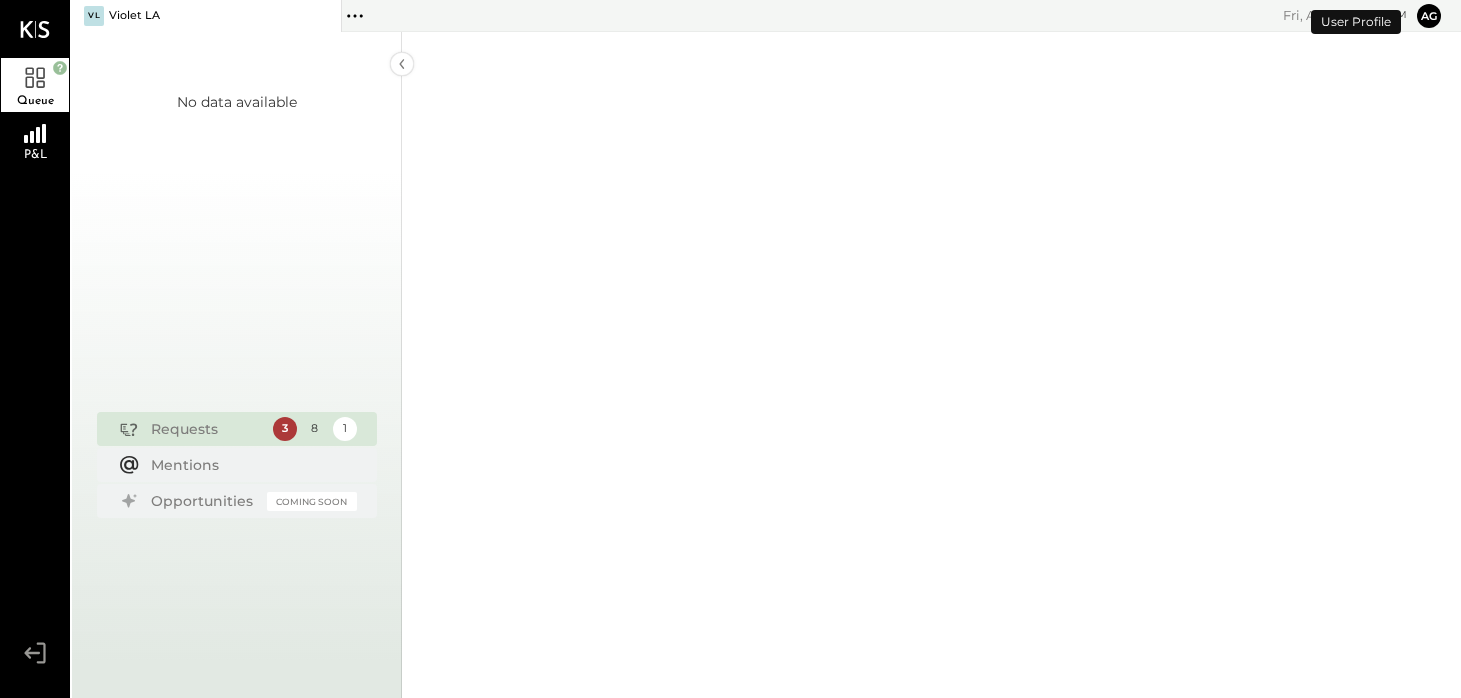 click on "3" at bounding box center (285, 429) 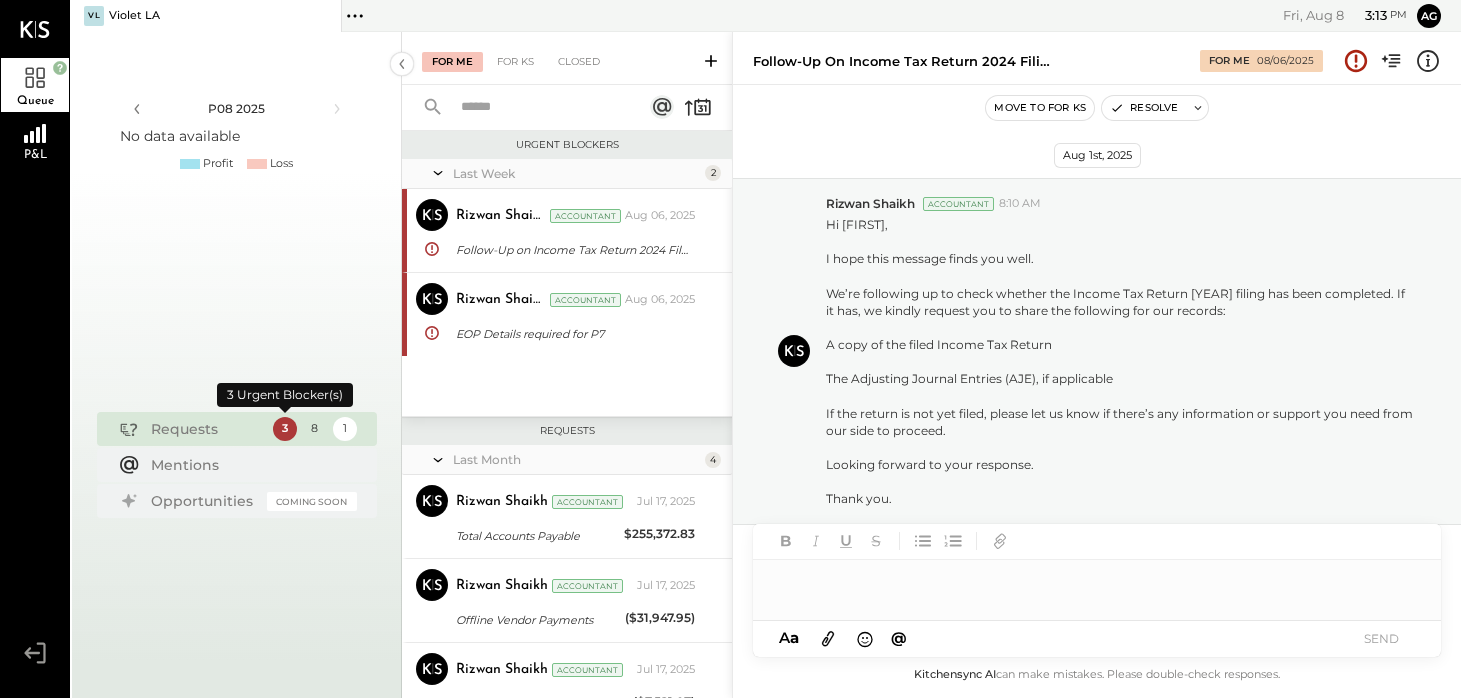 scroll, scrollTop: 0, scrollLeft: 0, axis: both 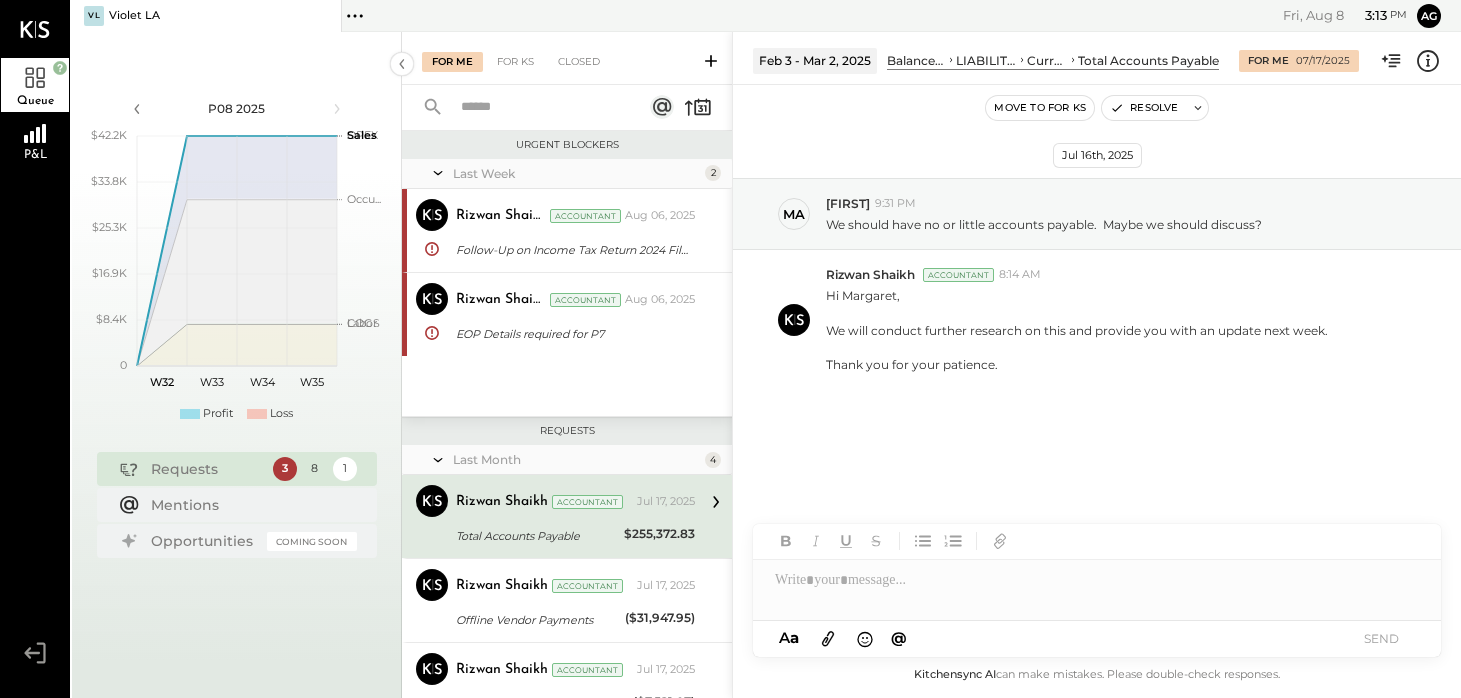 click on "Rizwan Shaikh Accountant Jul 17, 2025 Total Accounts Payable $255,372.83 Hi Margaret,
We will conduct further research on this and provide you with an update next week.
Thank you for your patience." at bounding box center [575, 516] 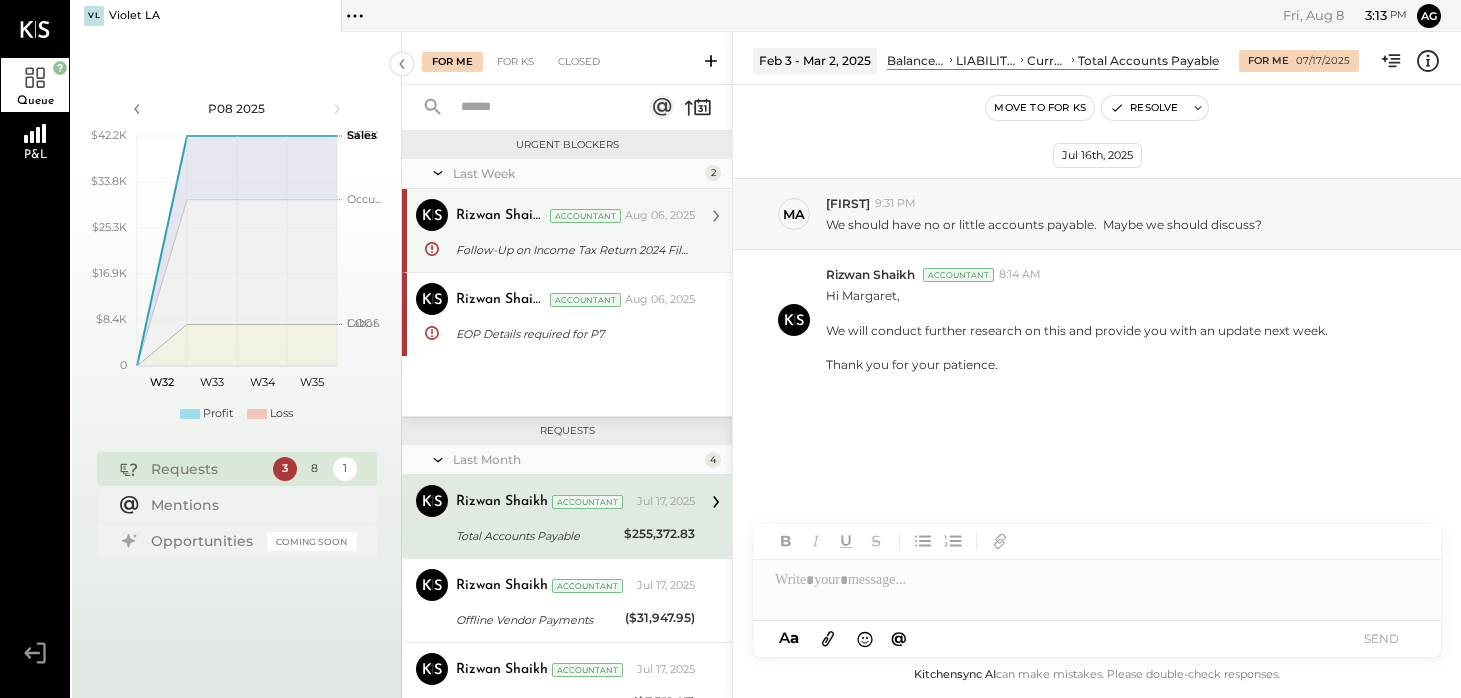 click on "Rizwan Shaikh Accountant Aug 06, 2025" at bounding box center [575, 216] 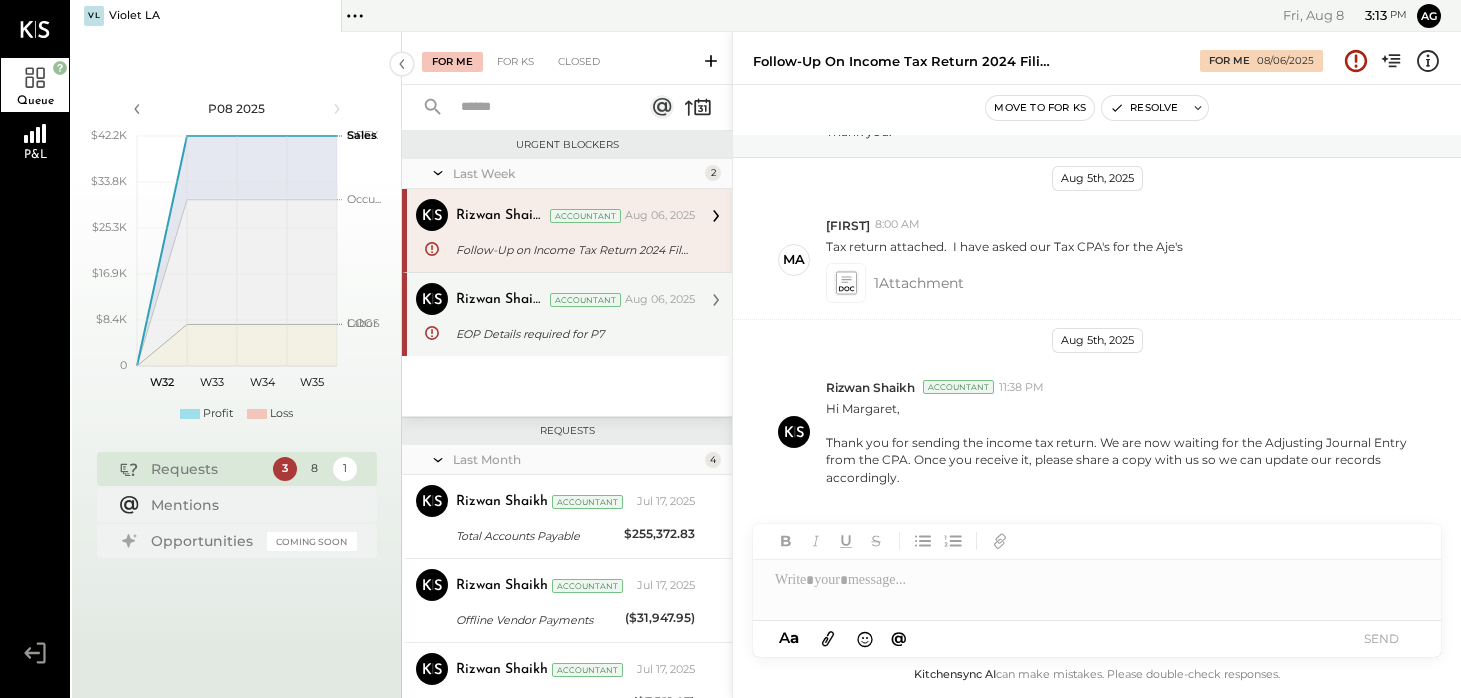click on "EOP Details required for P7" at bounding box center [572, 334] 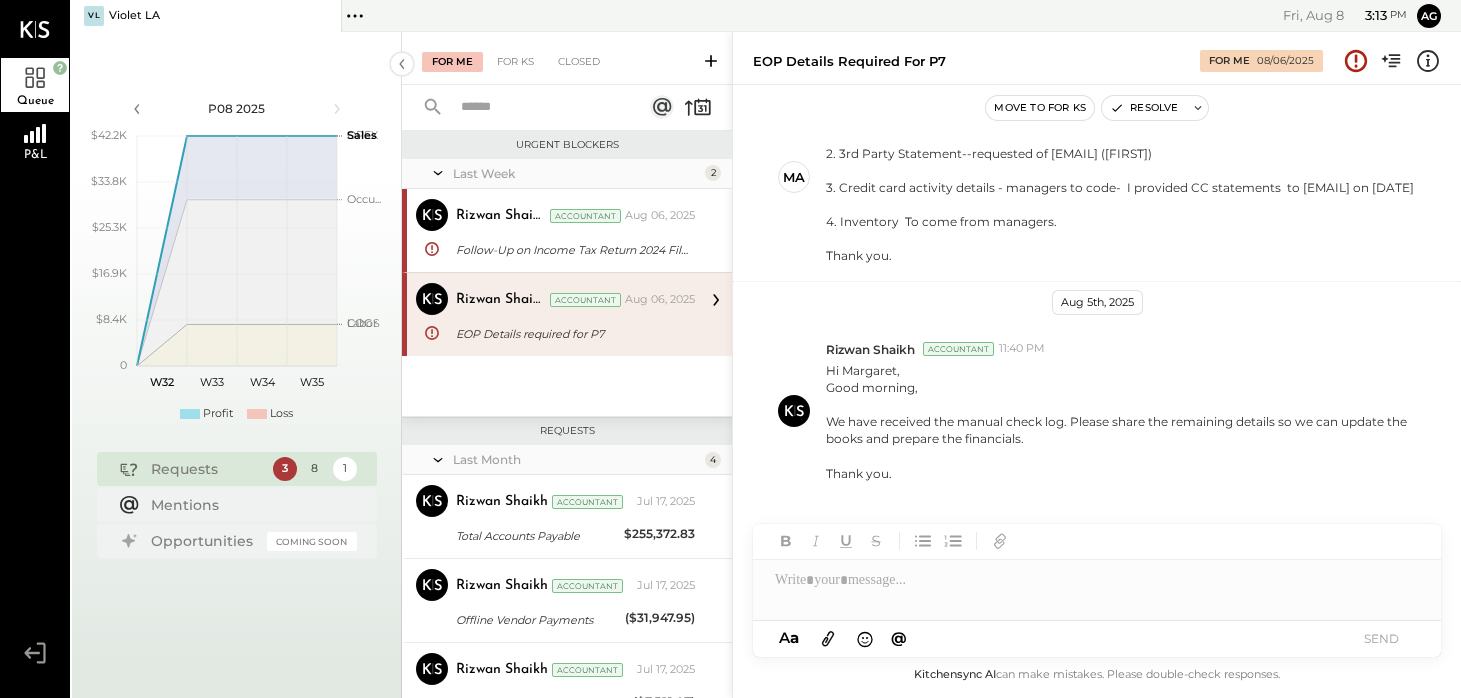 scroll, scrollTop: 490, scrollLeft: 0, axis: vertical 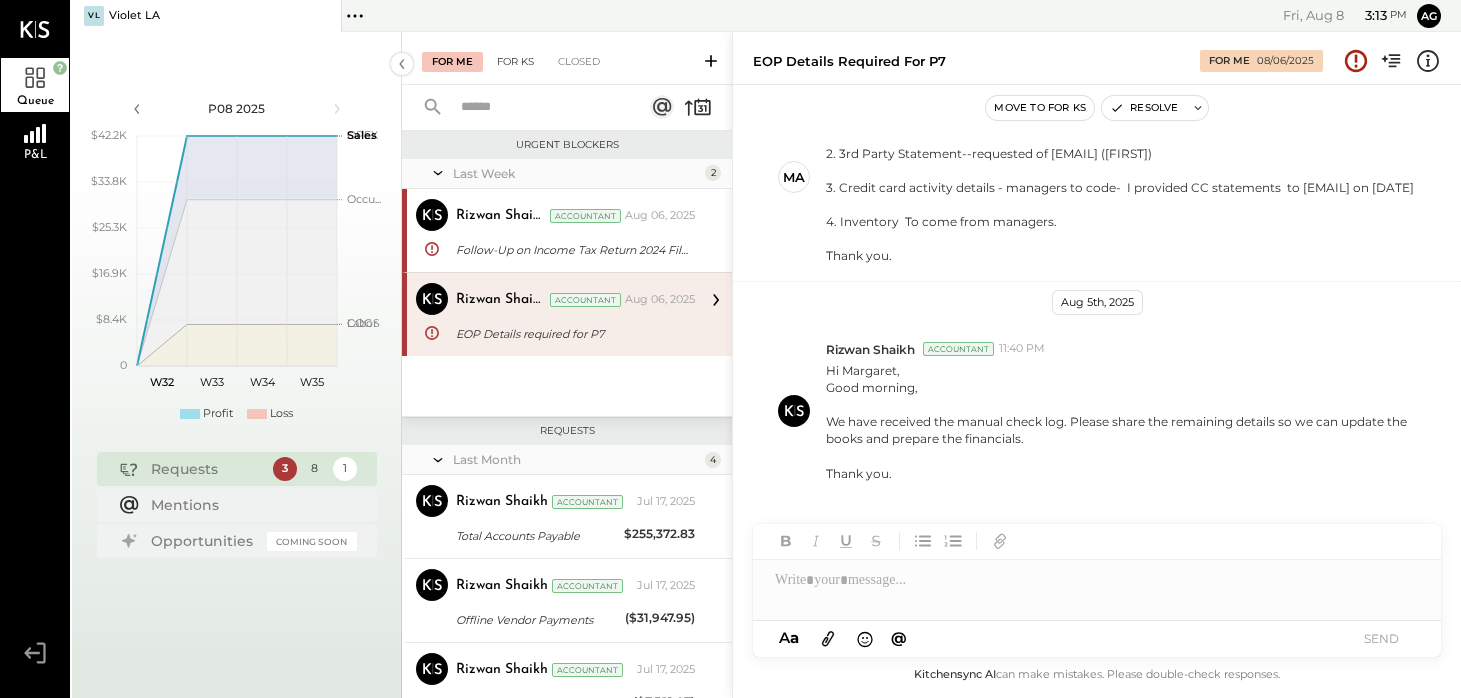 click on "For KS" at bounding box center (515, 62) 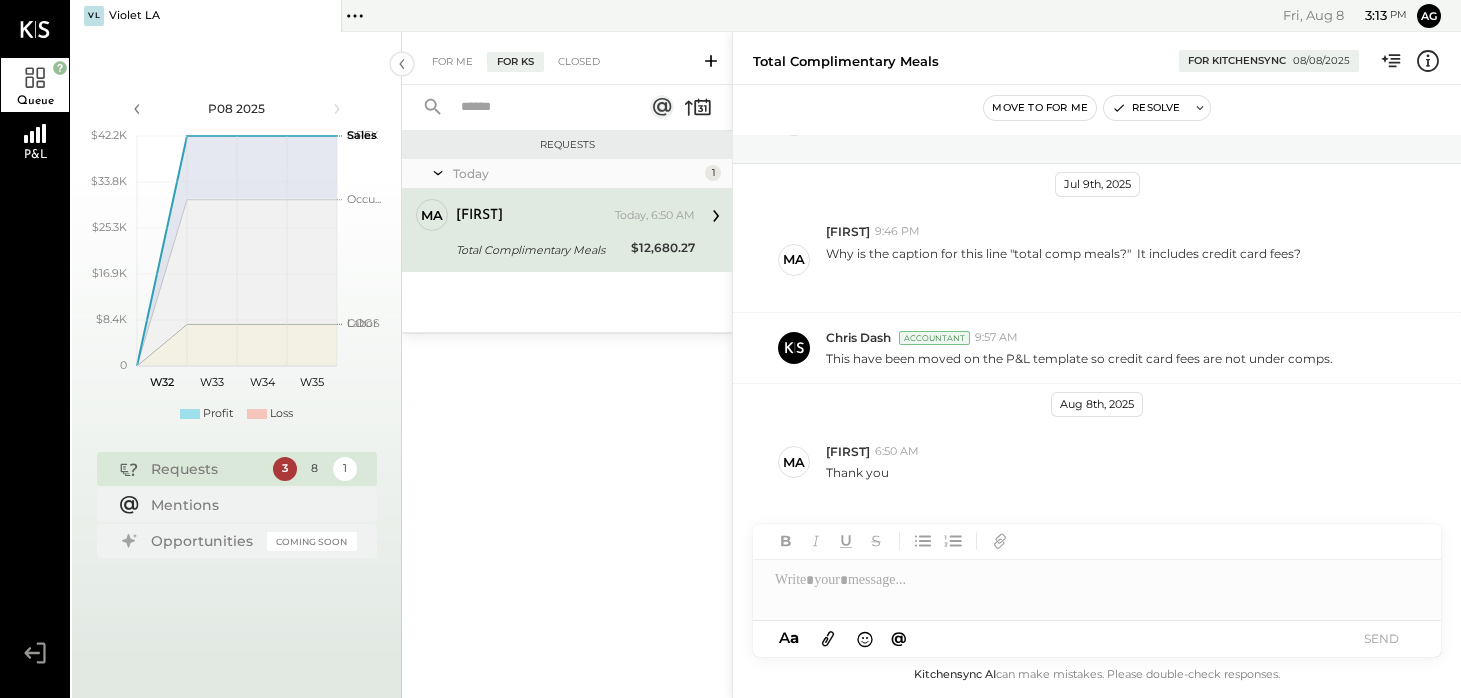 scroll, scrollTop: 101, scrollLeft: 0, axis: vertical 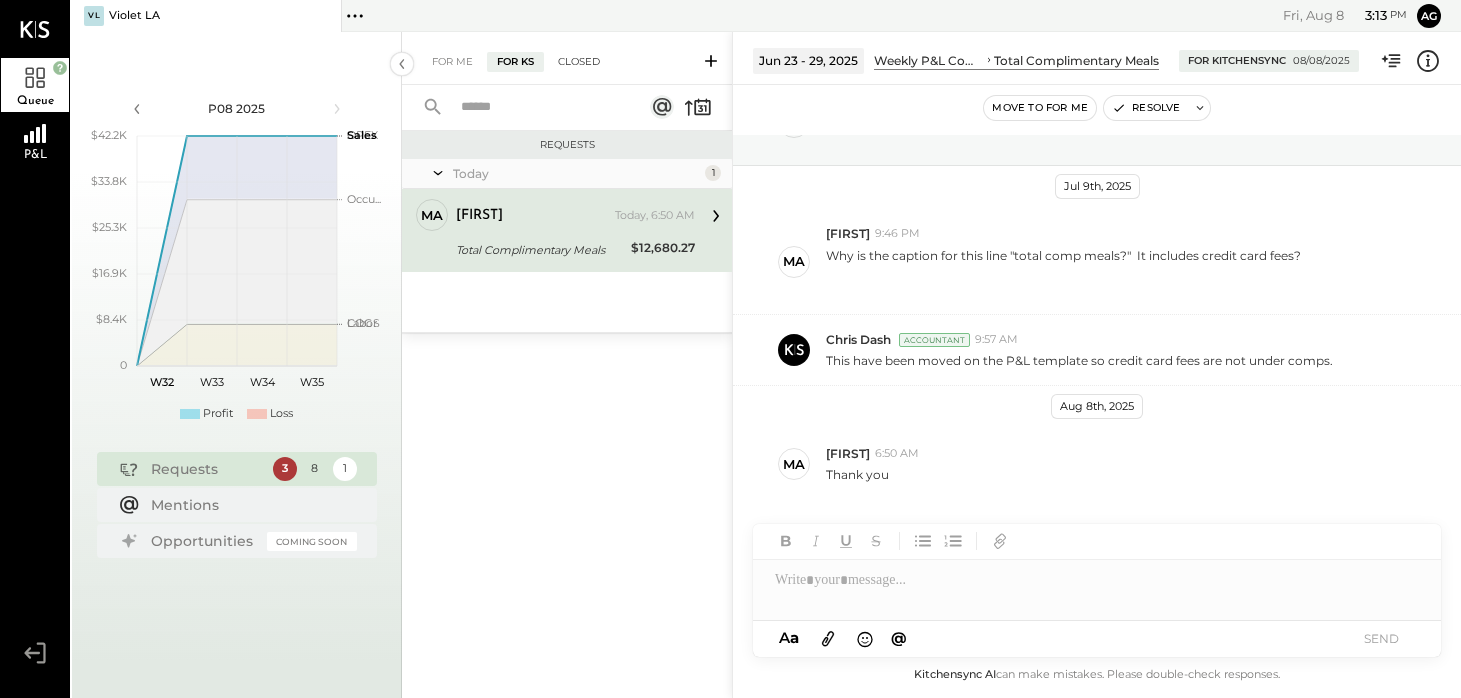 click on "Closed" at bounding box center (579, 62) 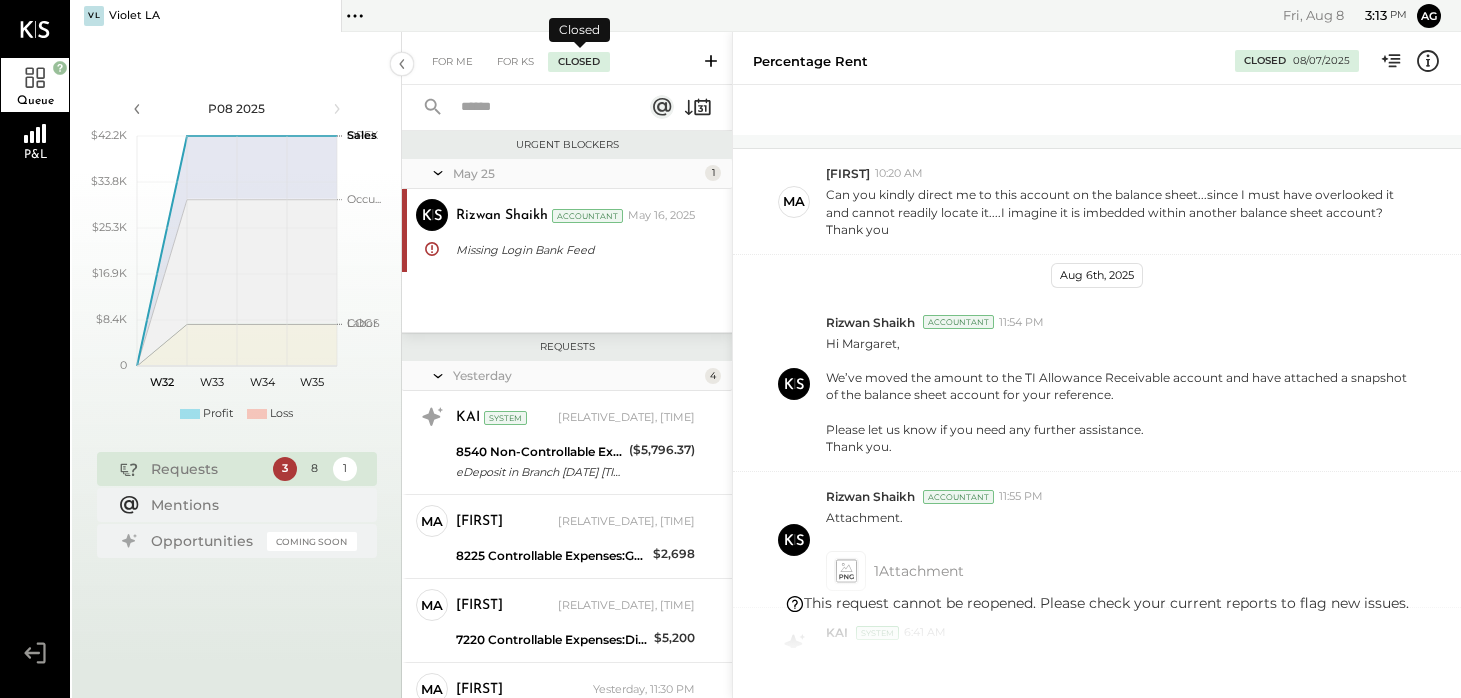 scroll, scrollTop: 279, scrollLeft: 0, axis: vertical 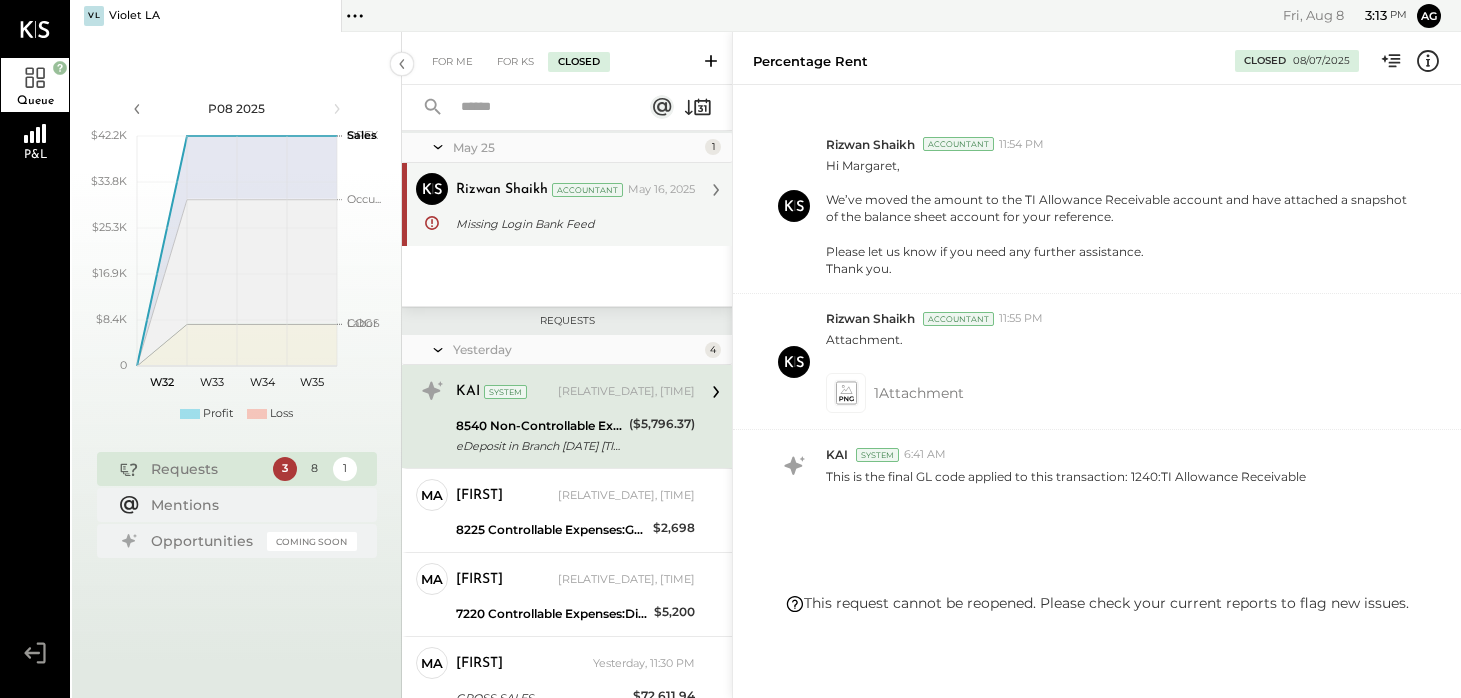 click on "Missing Login Bank Feed" at bounding box center [572, 224] 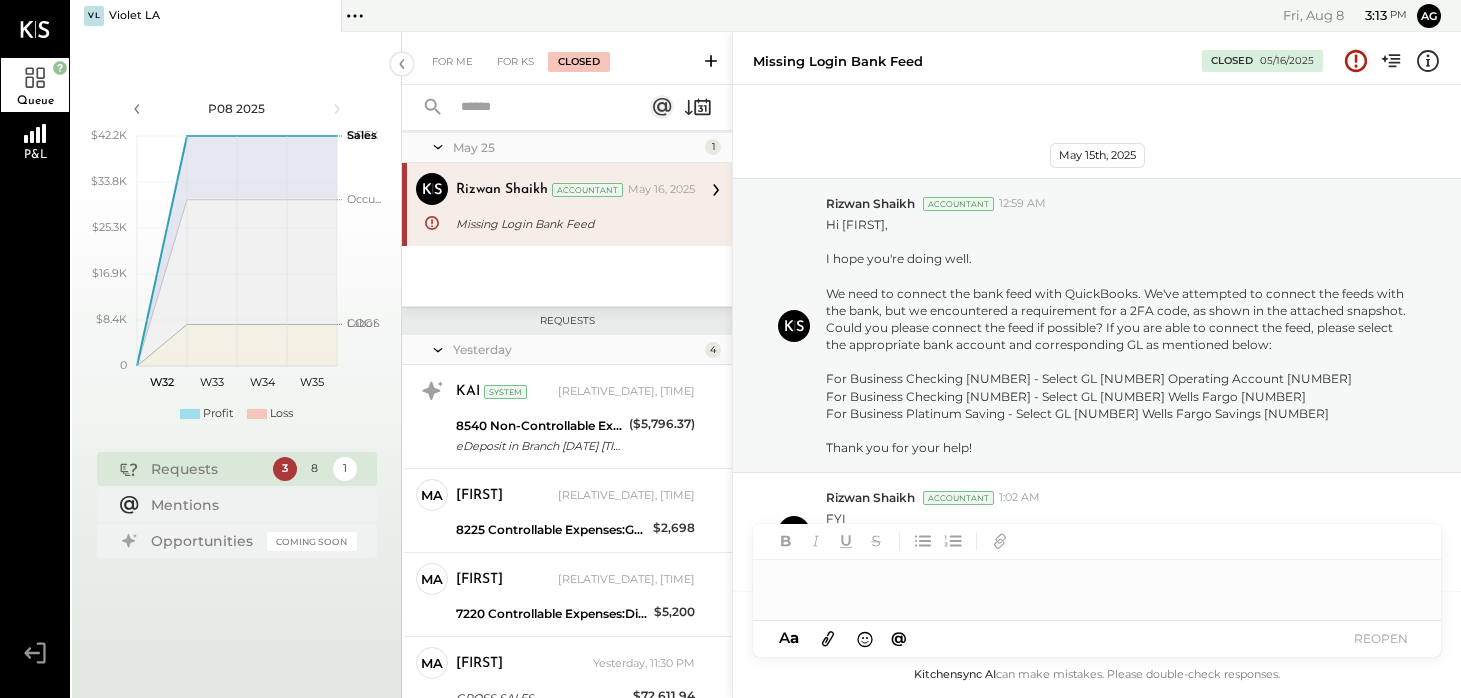 scroll, scrollTop: 0, scrollLeft: 0, axis: both 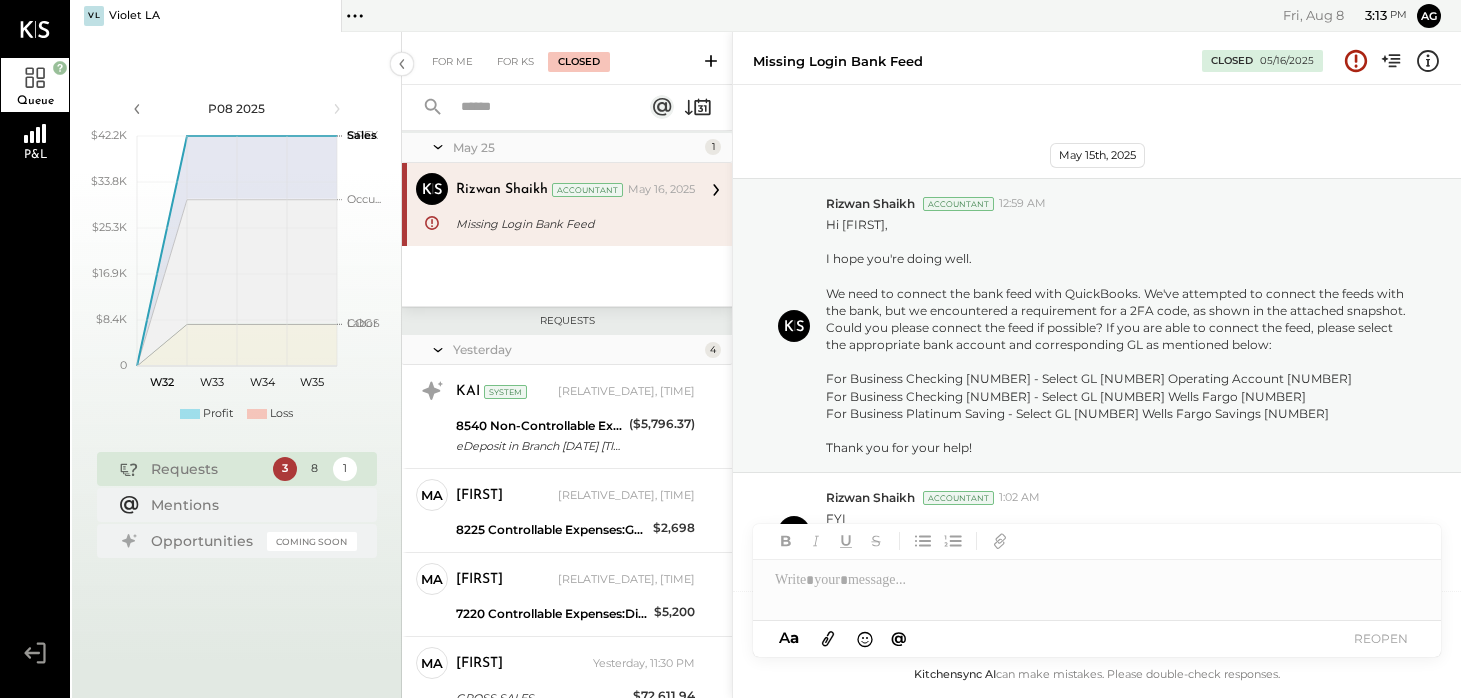 click 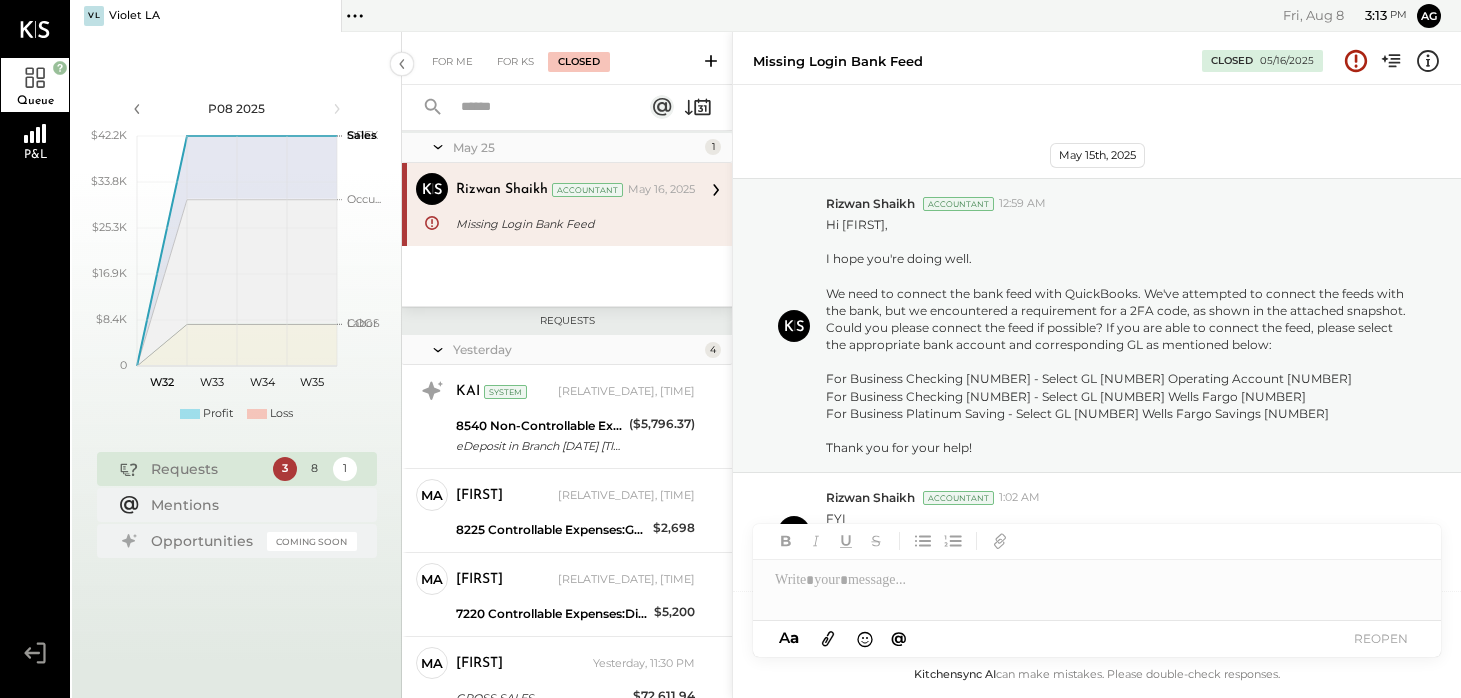 scroll, scrollTop: -2, scrollLeft: 0, axis: vertical 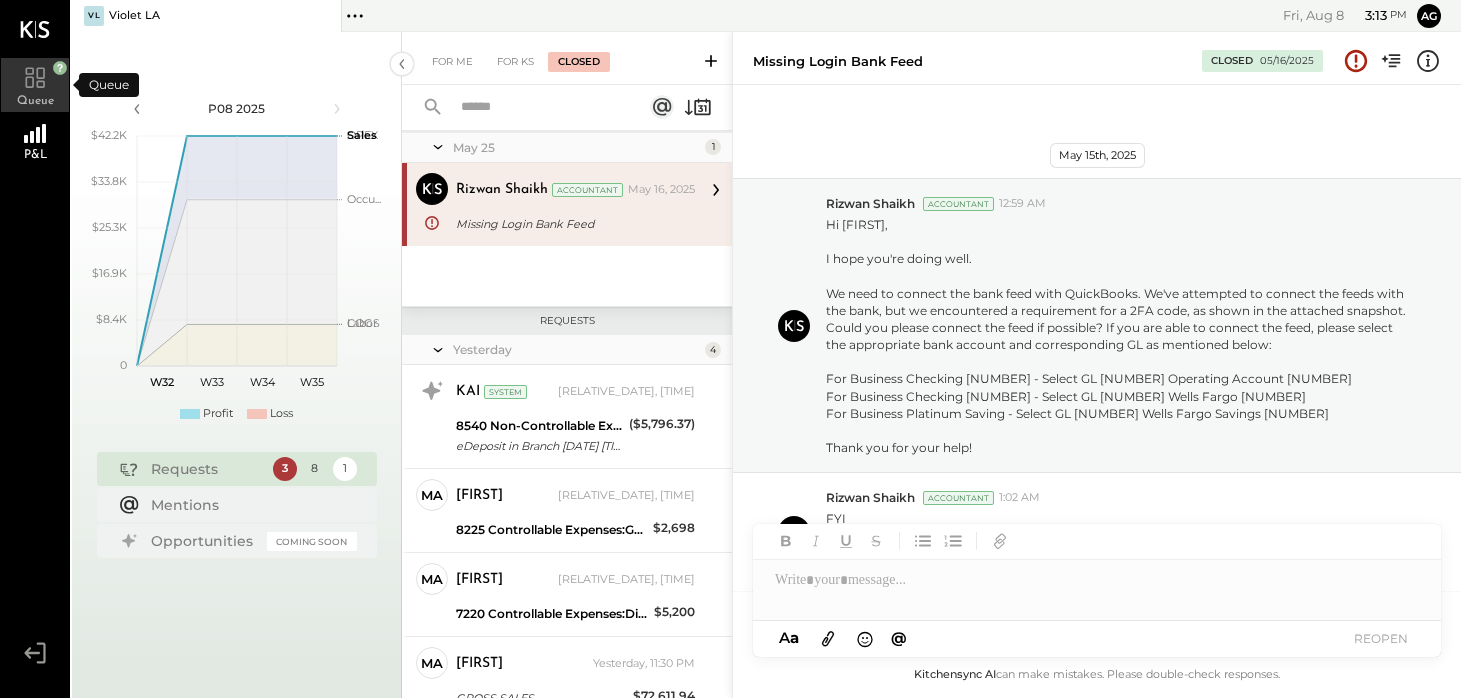 click on "Queue" at bounding box center (35, 85) 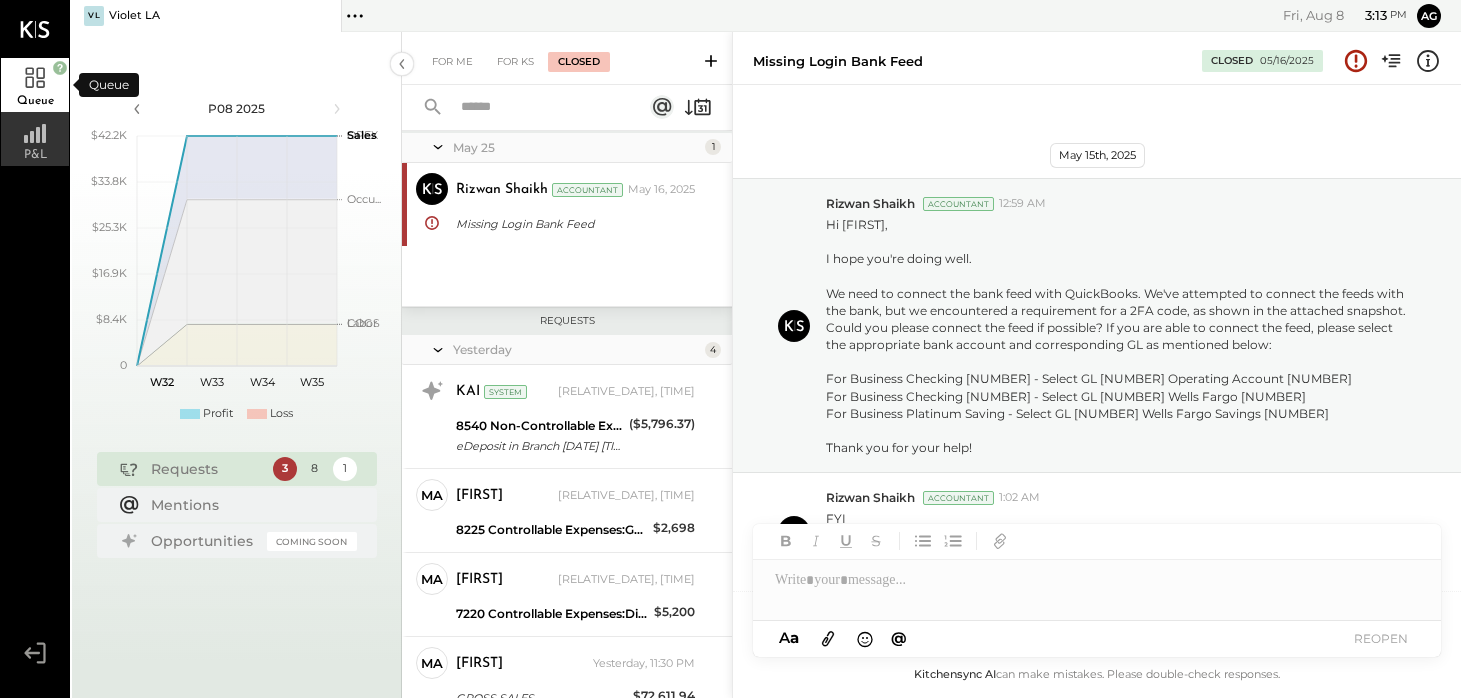 click on "P&L" at bounding box center (35, 139) 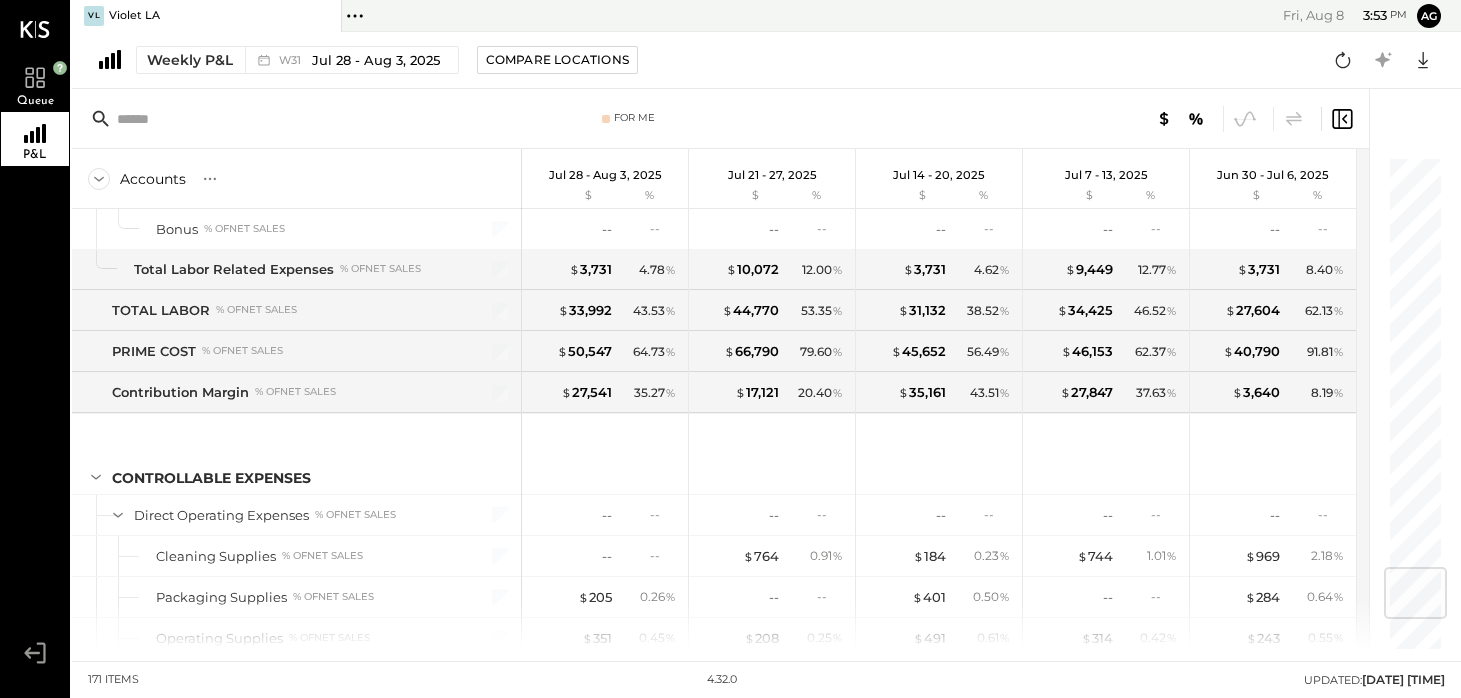 scroll, scrollTop: 3471, scrollLeft: 0, axis: vertical 